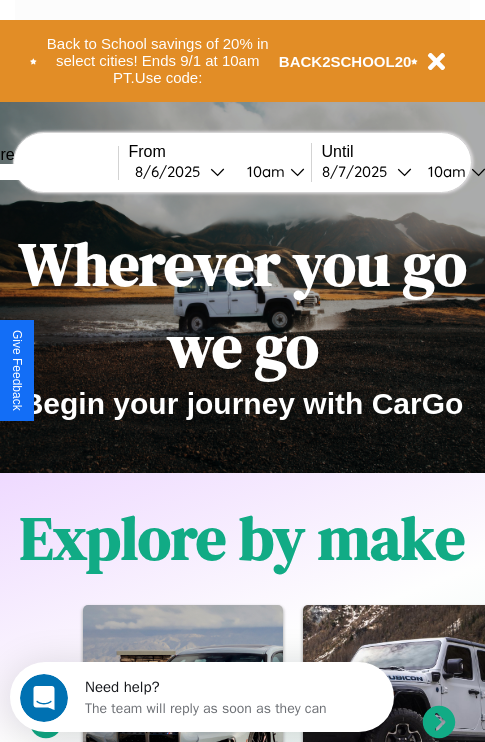 scroll, scrollTop: 0, scrollLeft: 0, axis: both 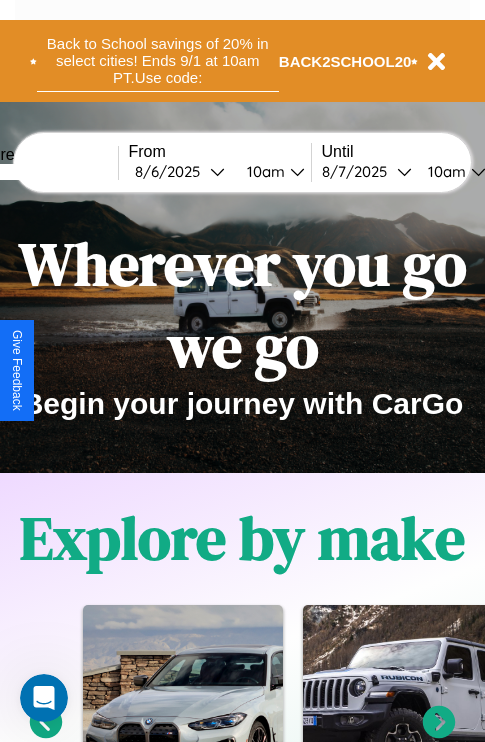 click on "Back to School savings of 20% in select cities! Ends 9/1 at 10am PT.  Use code:" at bounding box center [158, 61] 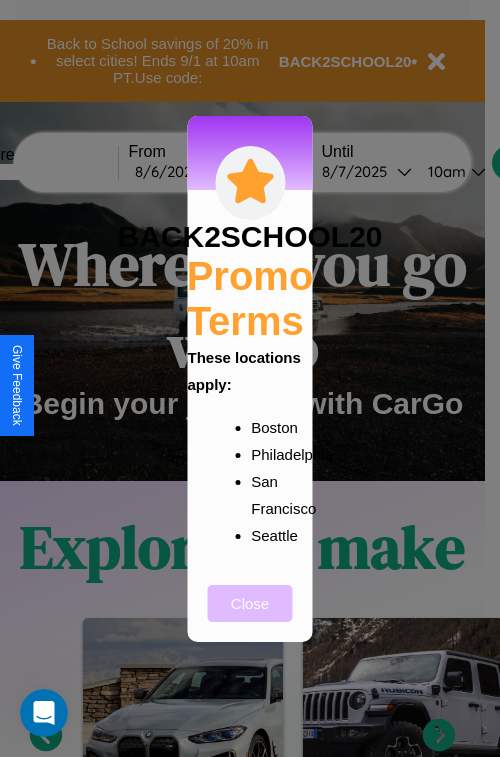 click on "Close" at bounding box center [250, 603] 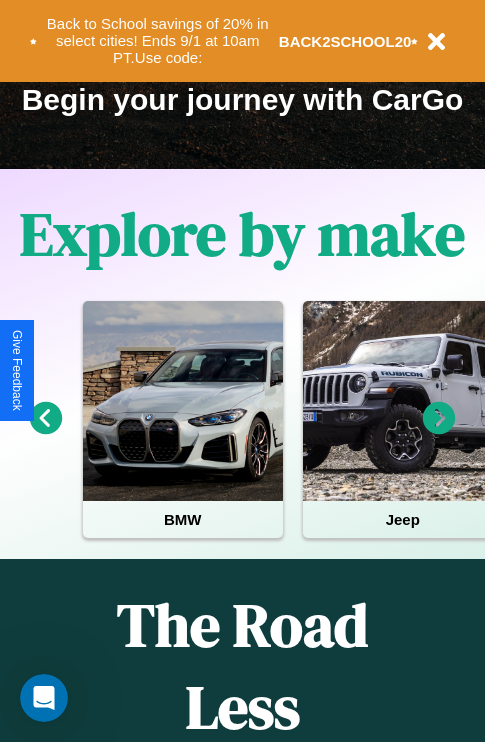 scroll, scrollTop: 308, scrollLeft: 0, axis: vertical 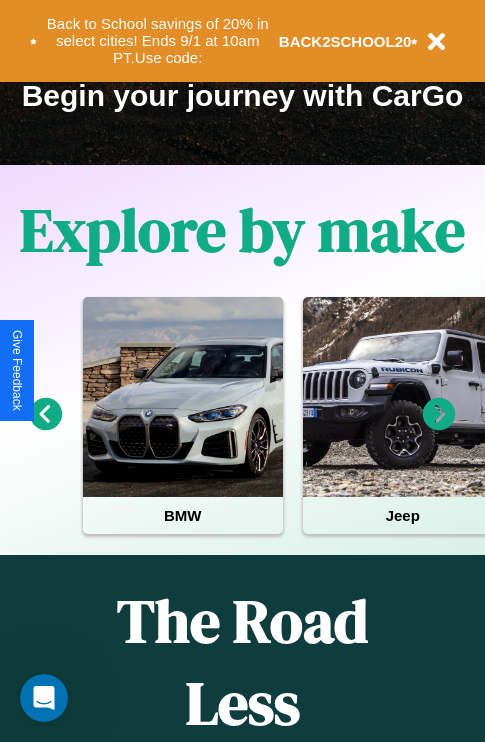 click 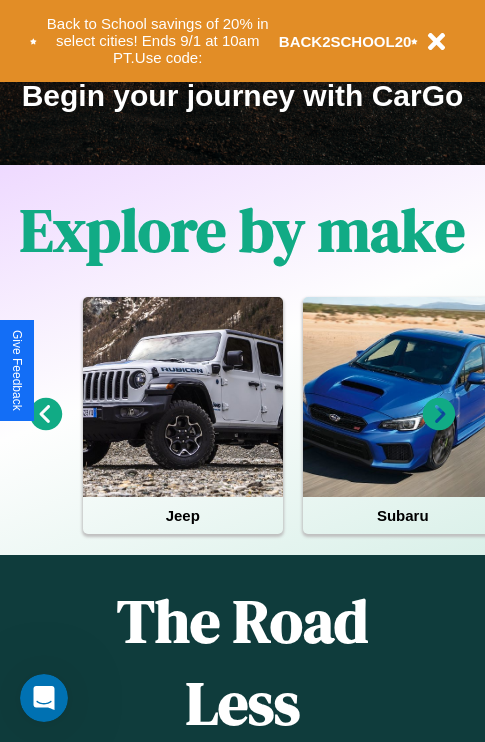click 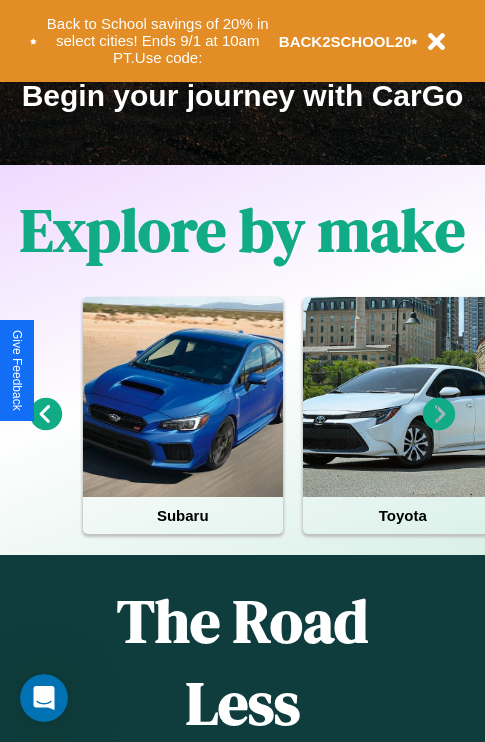 click 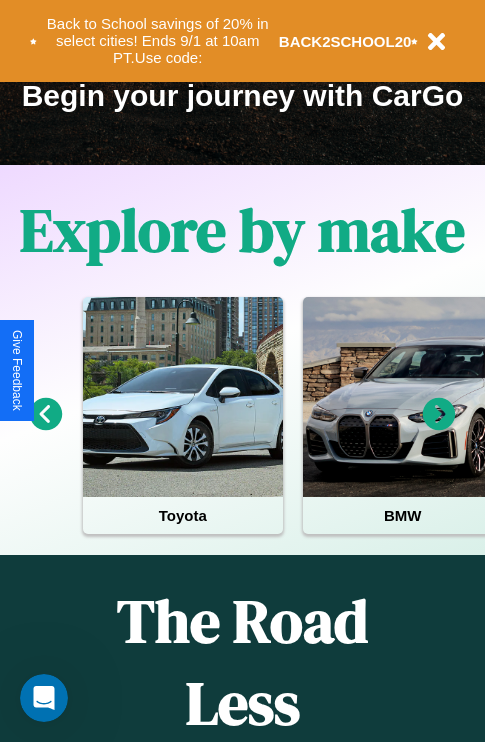click 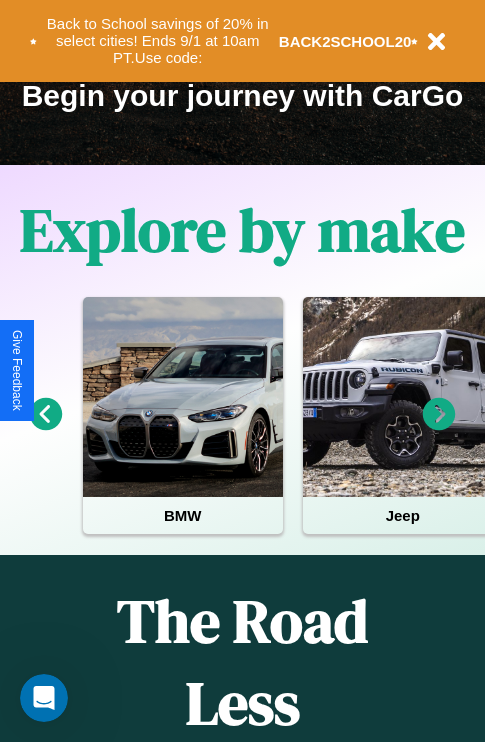 click 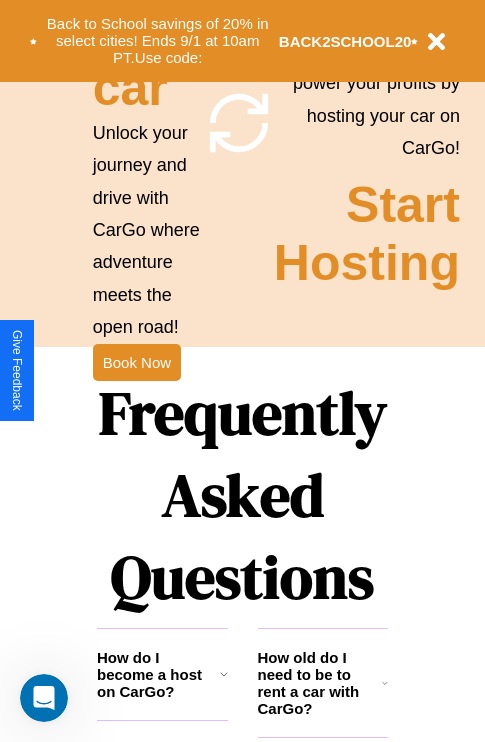 scroll, scrollTop: 1947, scrollLeft: 0, axis: vertical 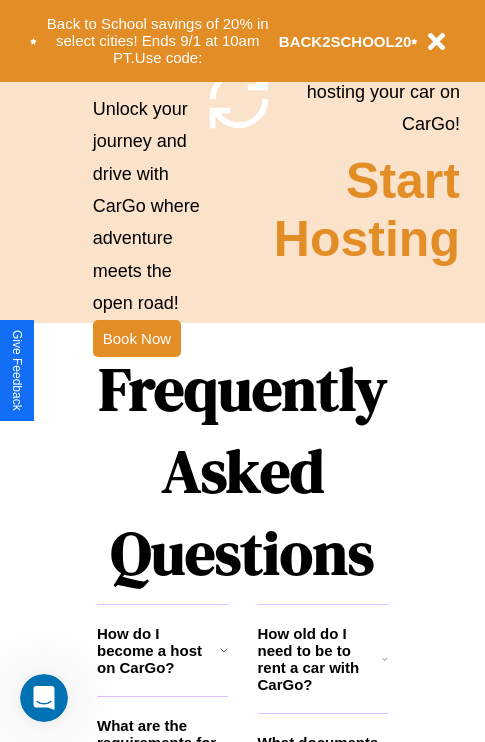 click on "Frequently Asked Questions" at bounding box center (242, 471) 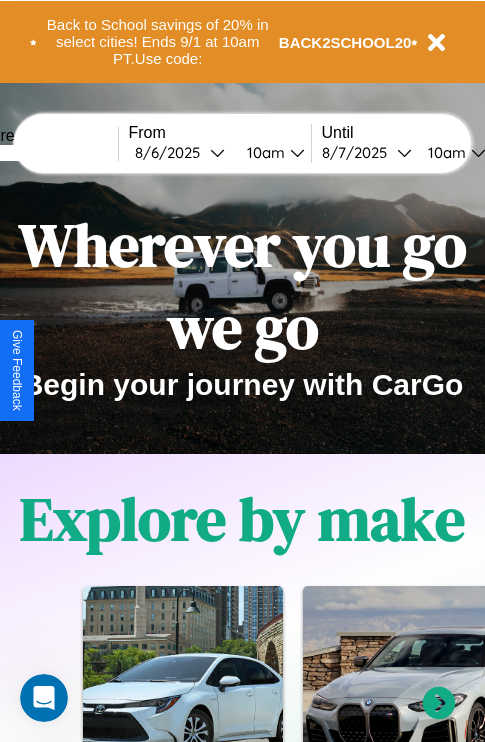 scroll, scrollTop: 0, scrollLeft: 0, axis: both 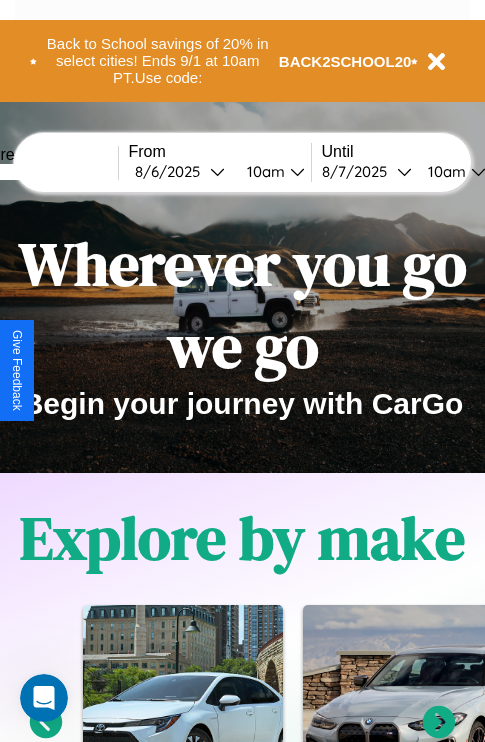 click at bounding box center (43, 172) 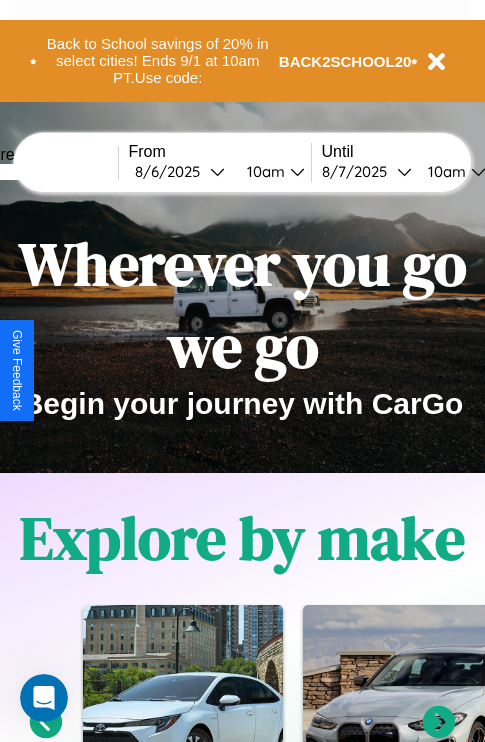 type on "*****" 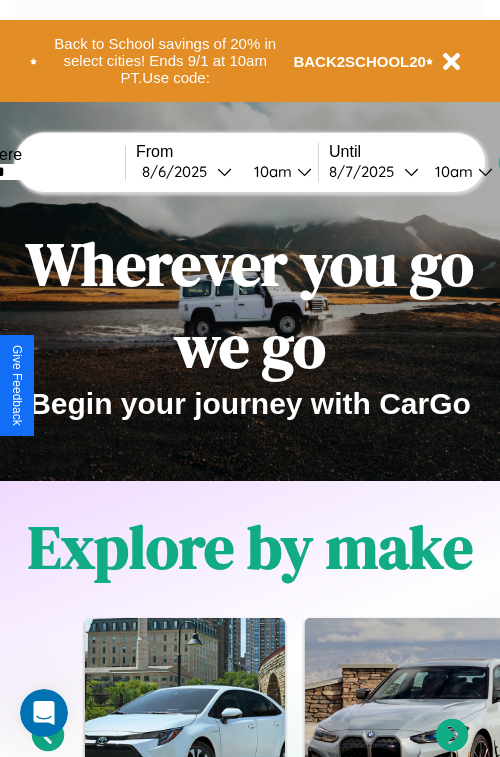 select on "*" 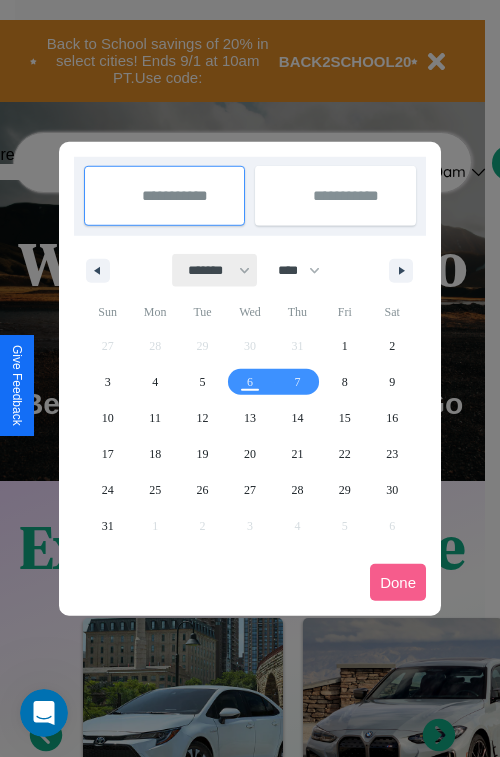 click on "******* ******** ***** ***** *** **** **** ****** ********* ******* ******** ********" at bounding box center (215, 270) 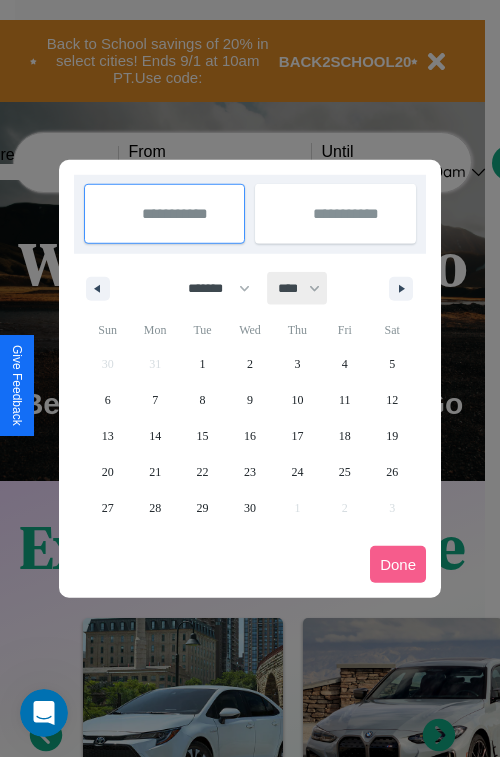 click on "**** **** **** **** **** **** **** **** **** **** **** **** **** **** **** **** **** **** **** **** **** **** **** **** **** **** **** **** **** **** **** **** **** **** **** **** **** **** **** **** **** **** **** **** **** **** **** **** **** **** **** **** **** **** **** **** **** **** **** **** **** **** **** **** **** **** **** **** **** **** **** **** **** **** **** **** **** **** **** **** **** **** **** **** **** **** **** **** **** **** **** **** **** **** **** **** **** **** **** **** **** **** **** **** **** **** **** **** **** **** **** **** **** **** **** **** **** **** **** **** ****" at bounding box center (298, 288) 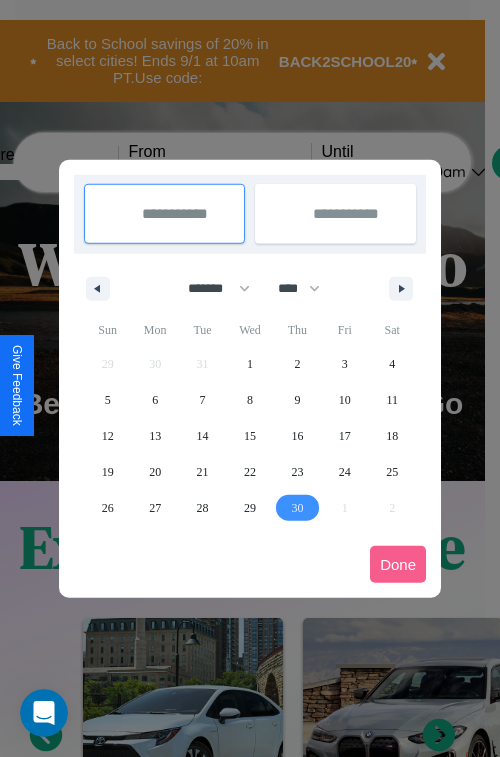 click on "30" at bounding box center [297, 508] 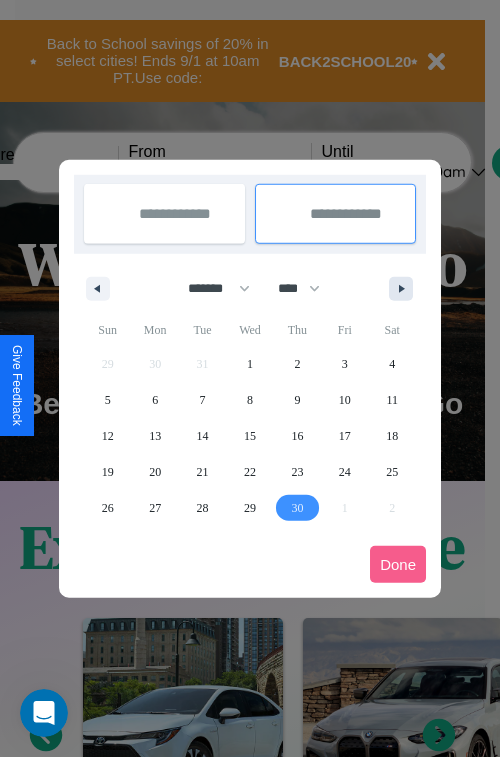 click at bounding box center (405, 289) 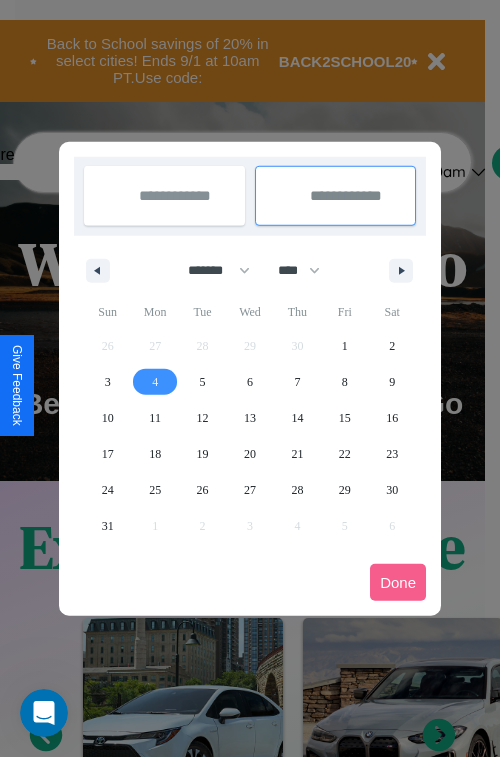 click on "4" at bounding box center [155, 382] 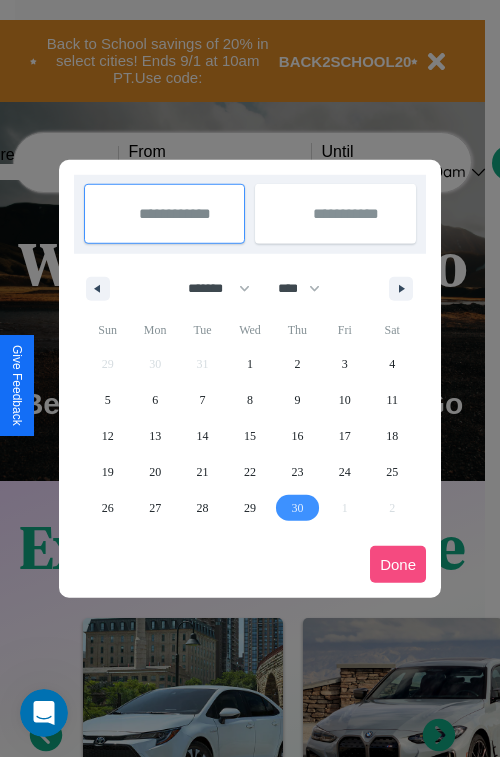 click on "Done" at bounding box center [398, 564] 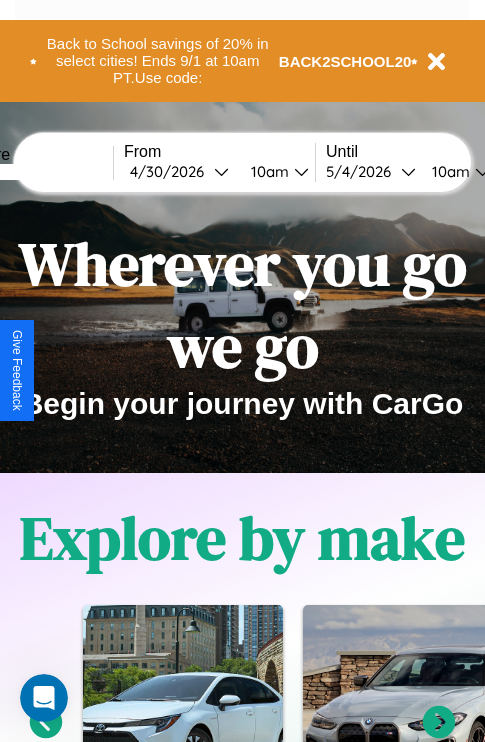 scroll, scrollTop: 0, scrollLeft: 73, axis: horizontal 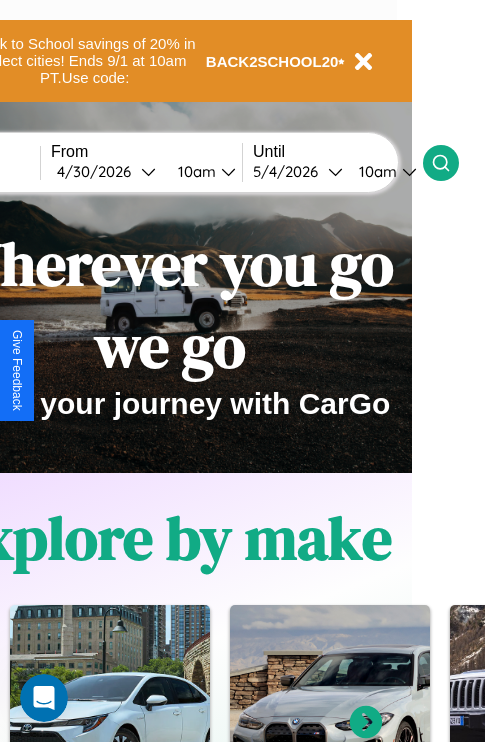 click 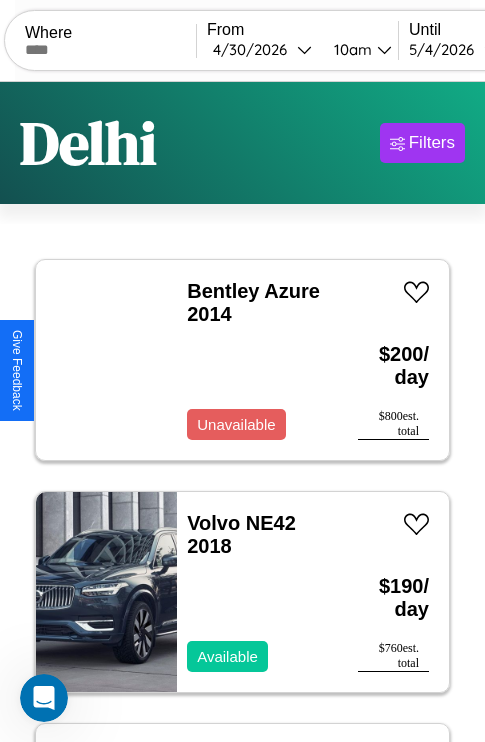 scroll, scrollTop: 95, scrollLeft: 0, axis: vertical 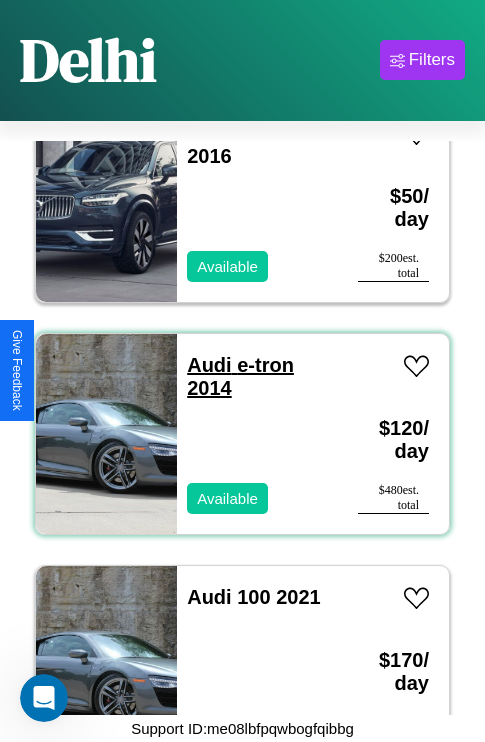 click on "Audi   e-tron   2014" at bounding box center (240, 376) 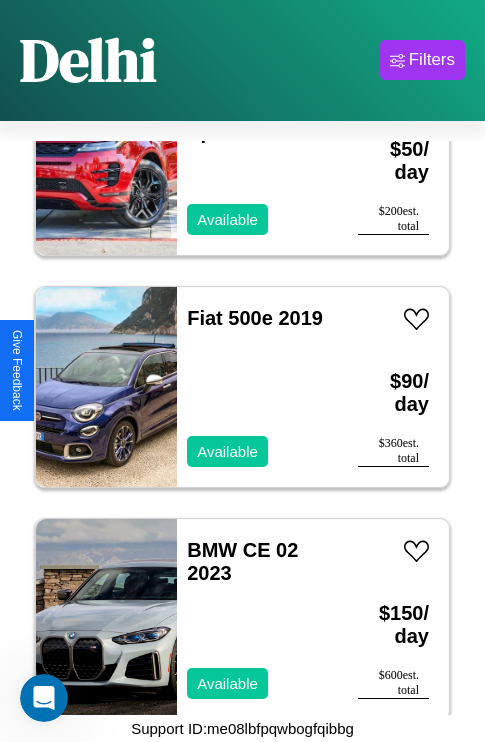 scroll, scrollTop: 8659, scrollLeft: 0, axis: vertical 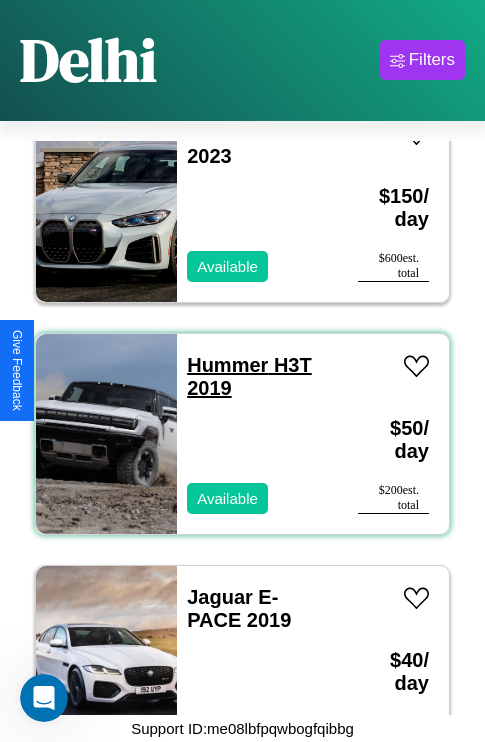 click on "Hummer   H3T   2019" at bounding box center [249, 376] 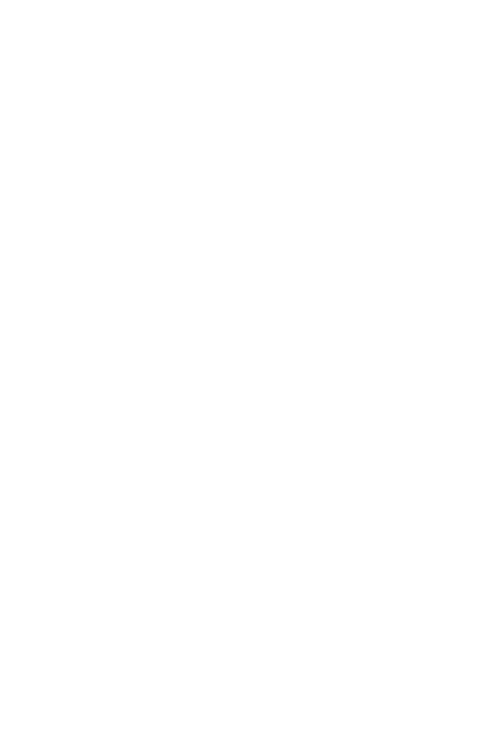 scroll, scrollTop: 0, scrollLeft: 0, axis: both 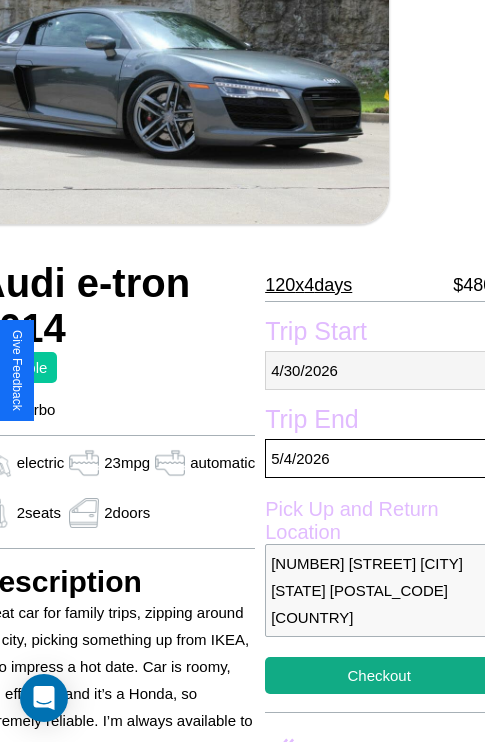 click on "[MM] / [DD] / [YYYY]" at bounding box center (379, 370) 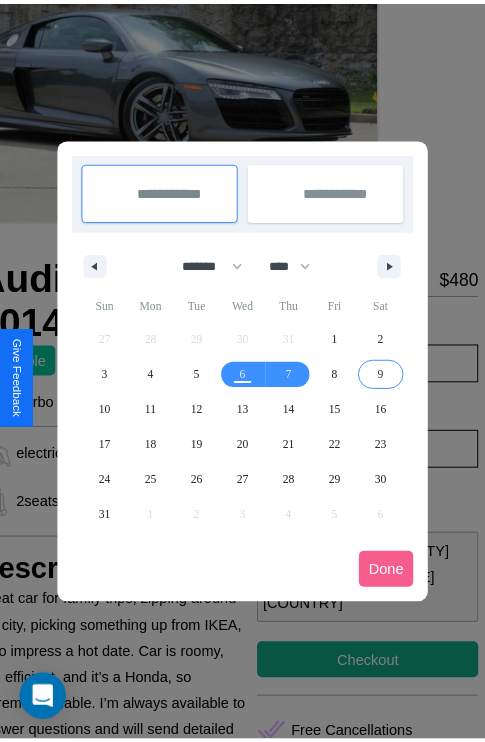 scroll, scrollTop: 0, scrollLeft: 96, axis: horizontal 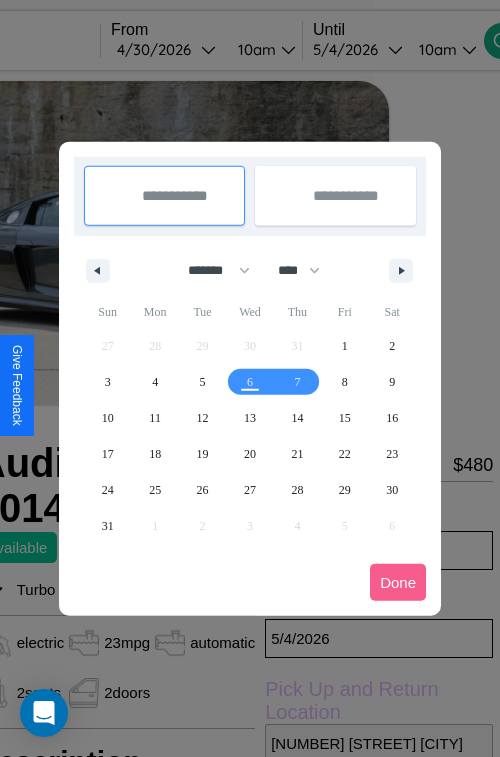 click at bounding box center (250, 378) 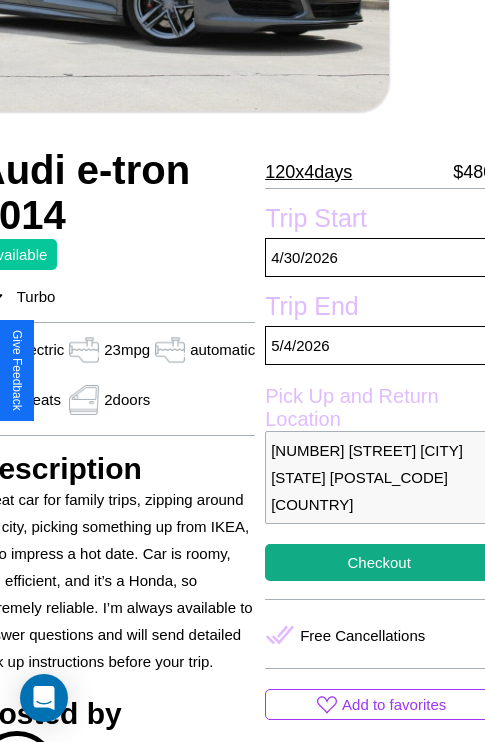 scroll, scrollTop: 669, scrollLeft: 96, axis: both 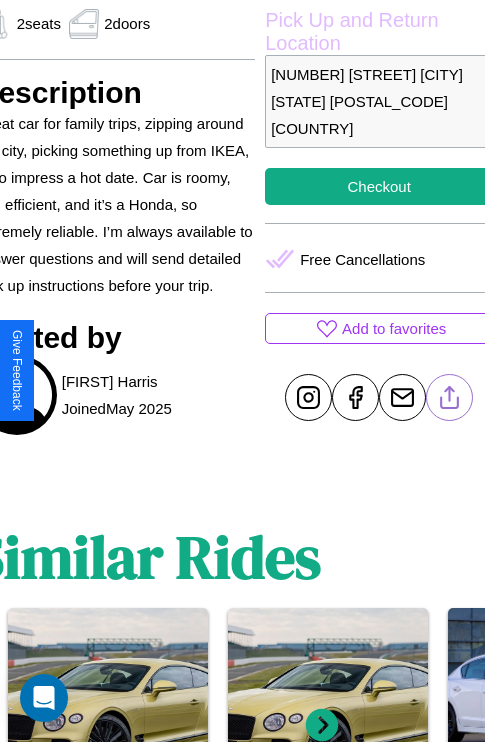 click 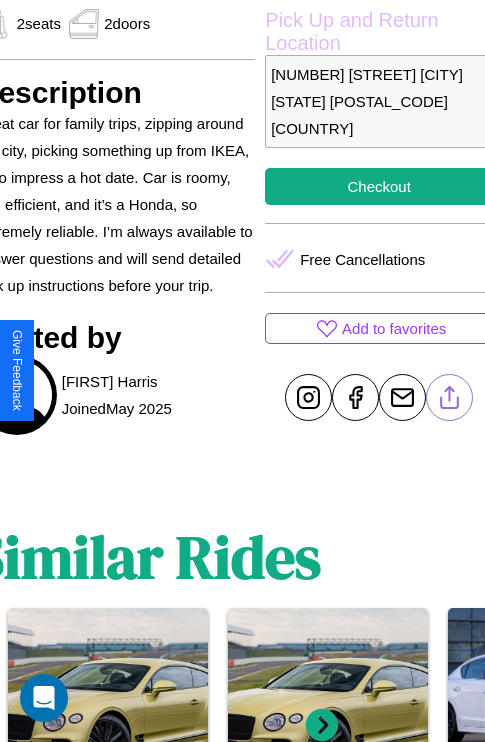 scroll, scrollTop: 458, scrollLeft: 96, axis: both 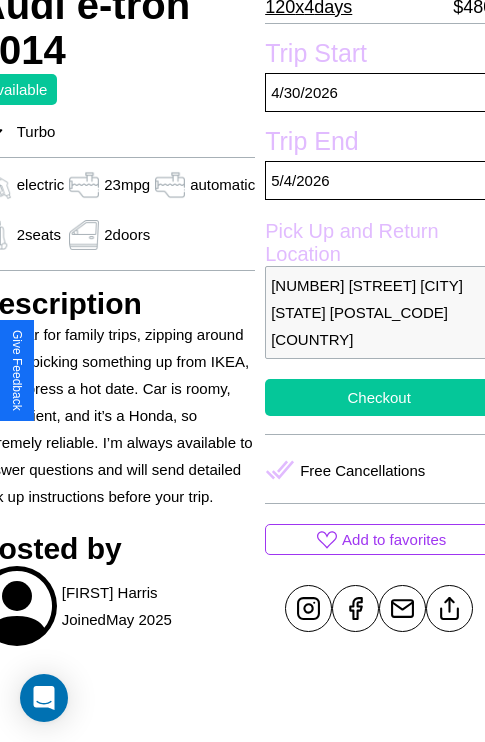 click on "Checkout" at bounding box center [379, 397] 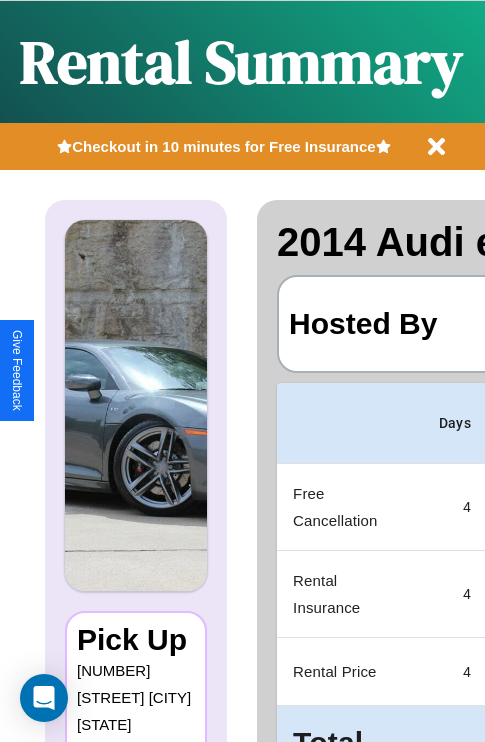 scroll, scrollTop: 0, scrollLeft: 378, axis: horizontal 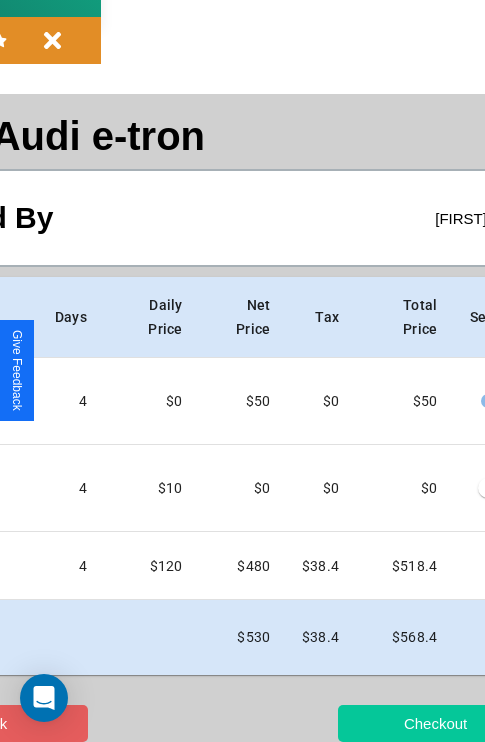 click on "Checkout" at bounding box center (435, 723) 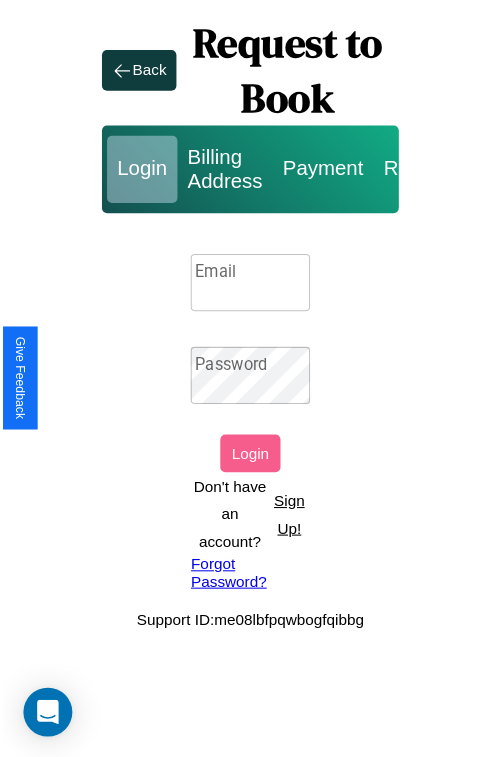 scroll, scrollTop: 0, scrollLeft: 0, axis: both 